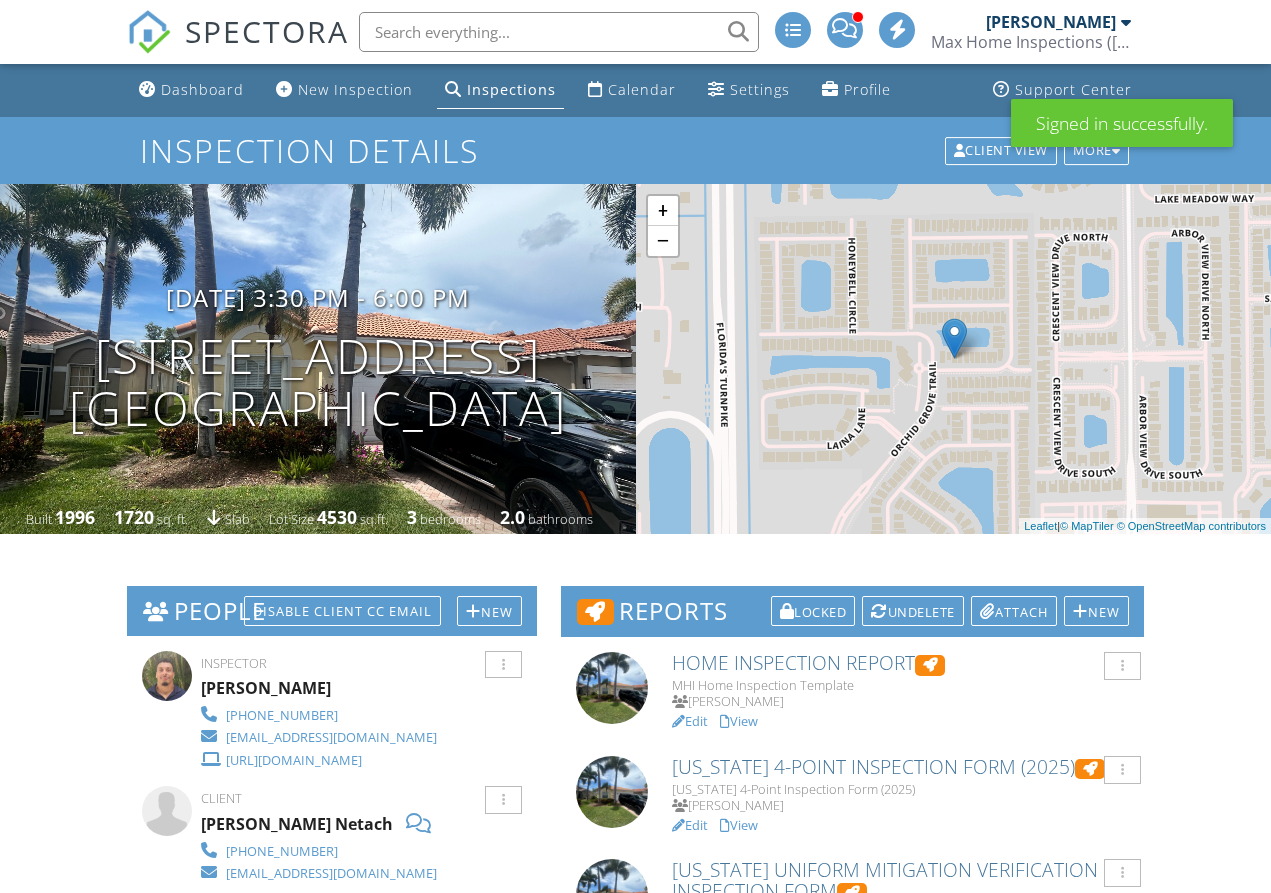 scroll, scrollTop: 0, scrollLeft: 0, axis: both 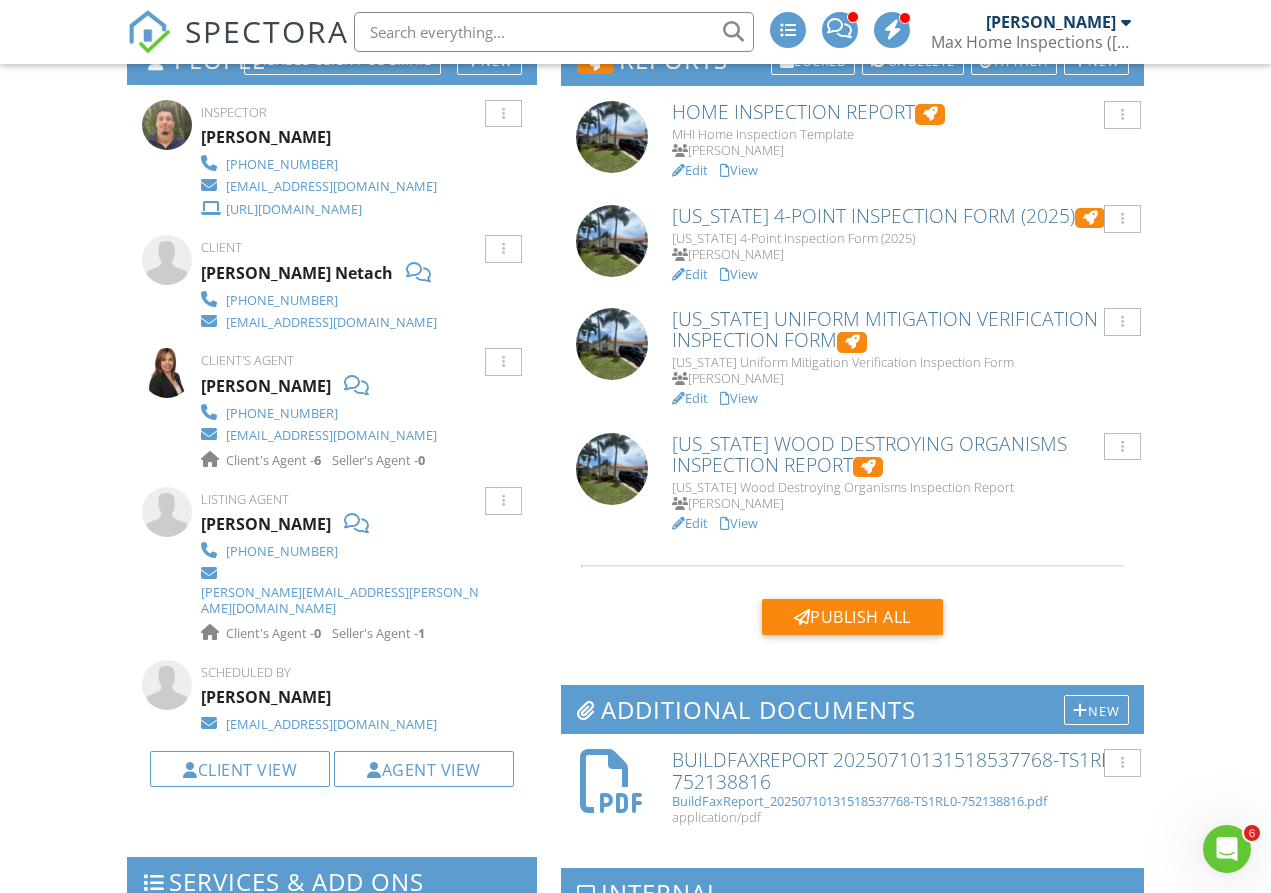 click on "View" at bounding box center (739, 523) 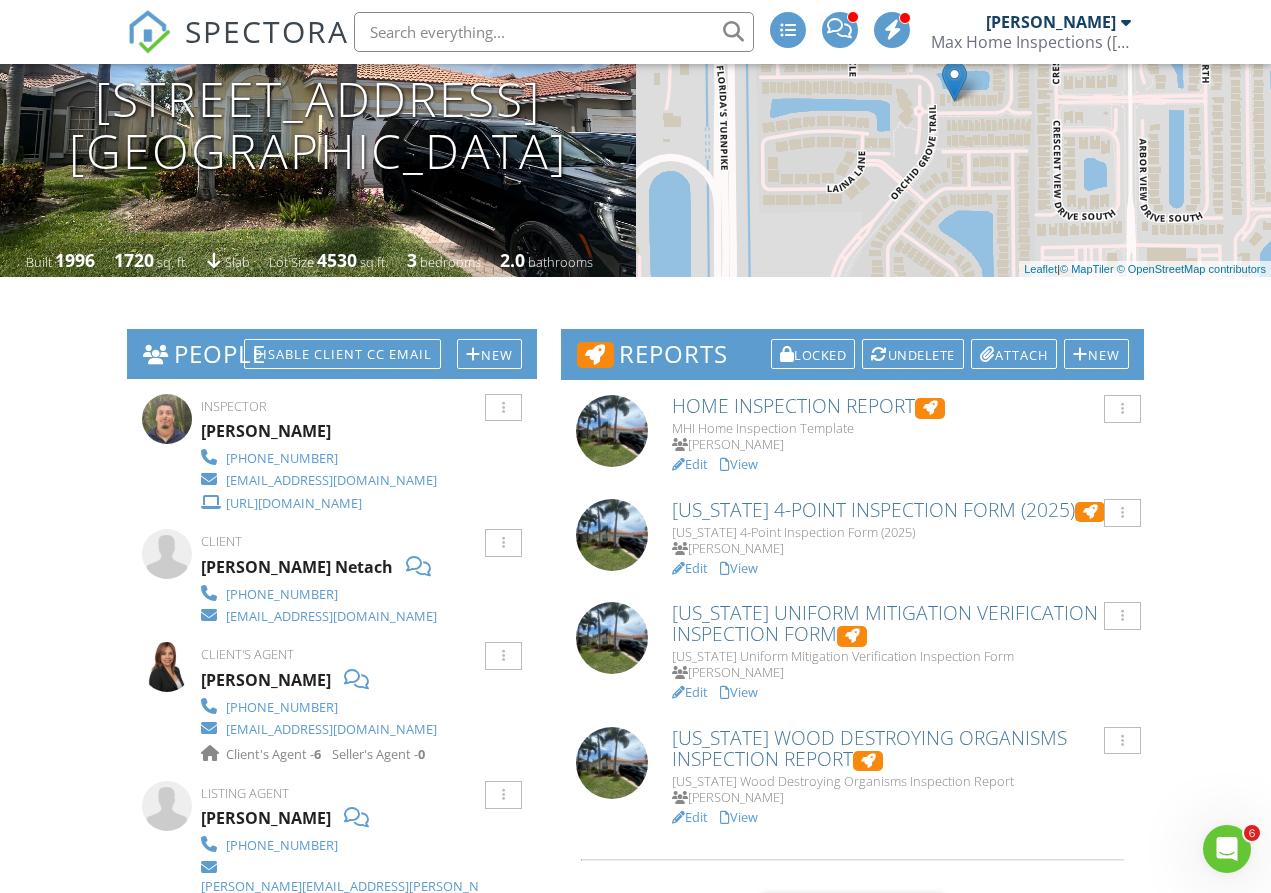 scroll, scrollTop: 256, scrollLeft: 0, axis: vertical 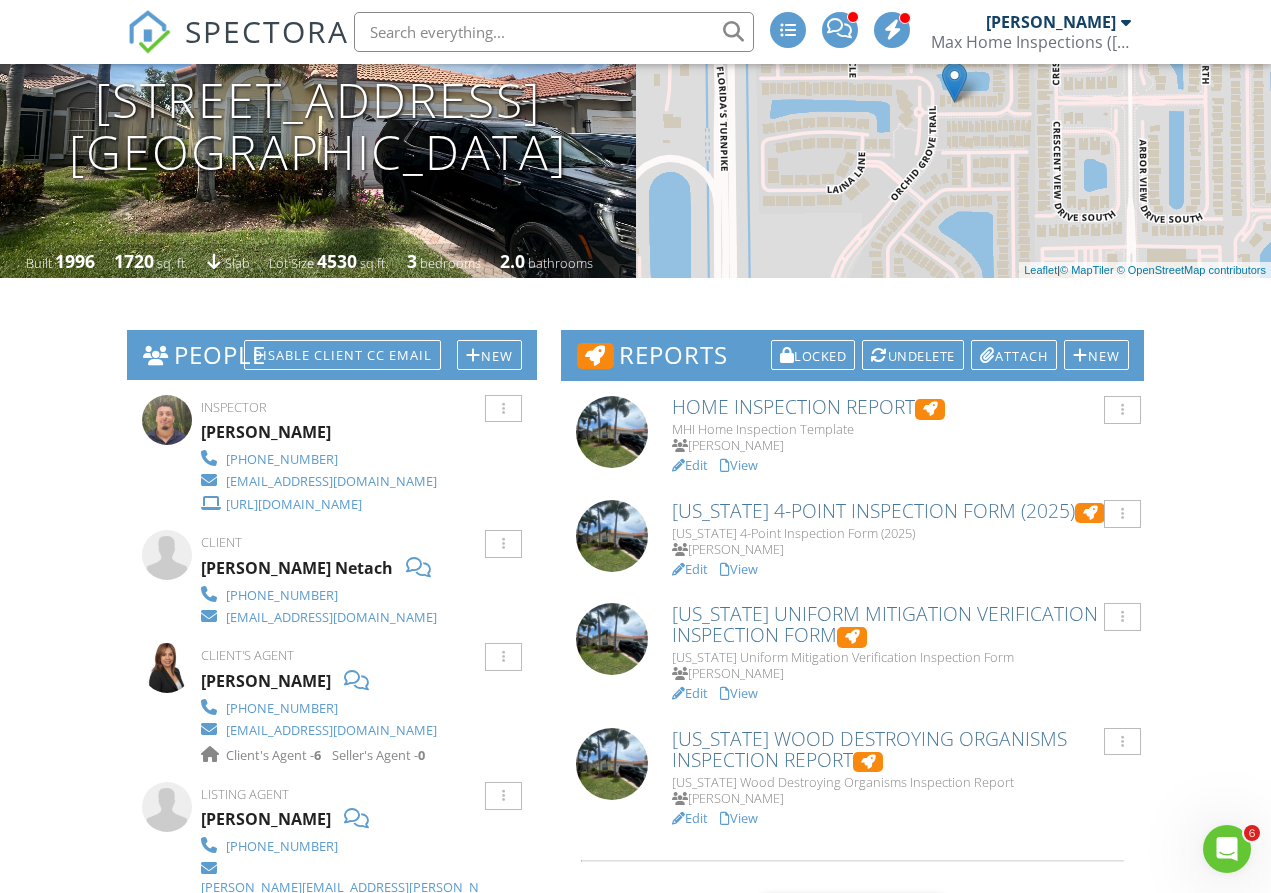 click on "View" at bounding box center (739, 465) 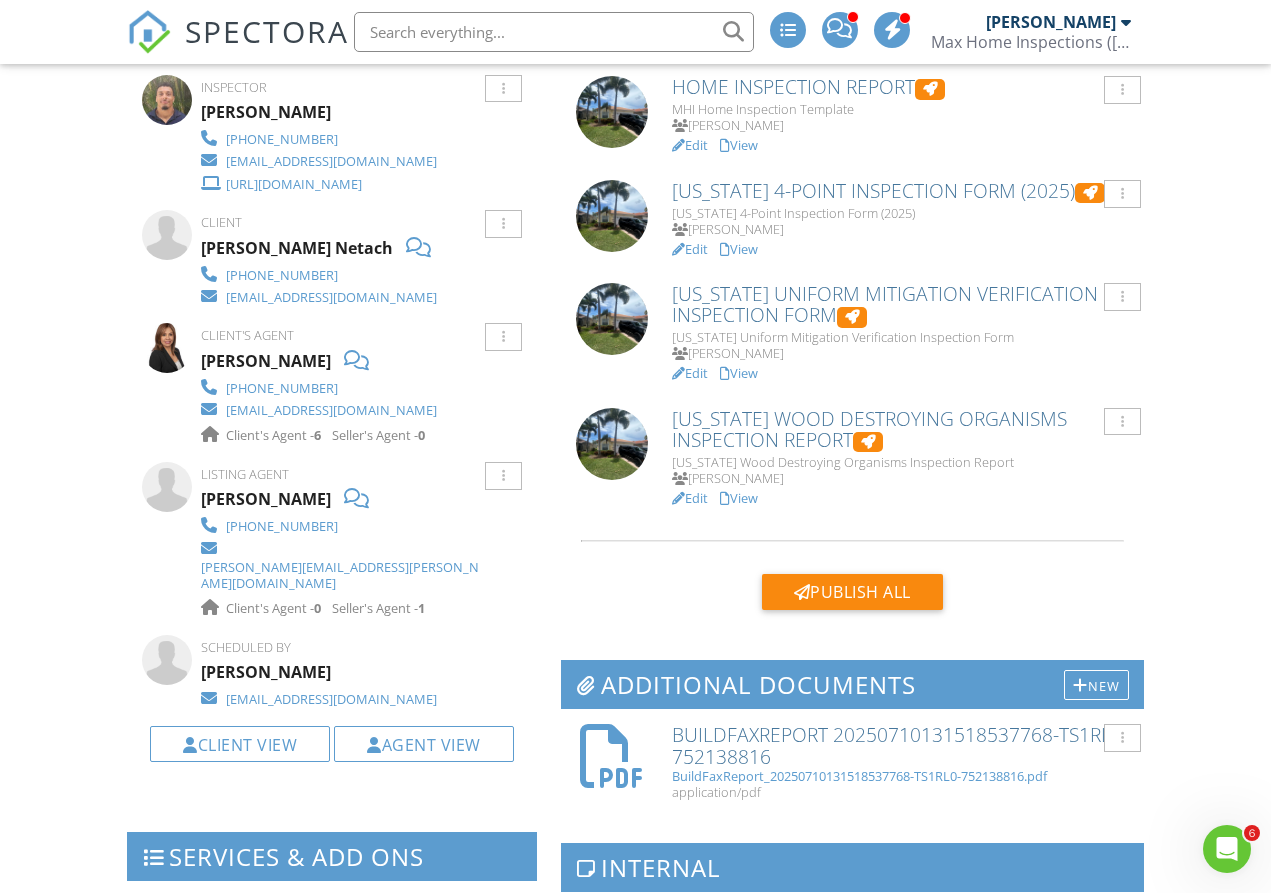 scroll, scrollTop: 588, scrollLeft: 0, axis: vertical 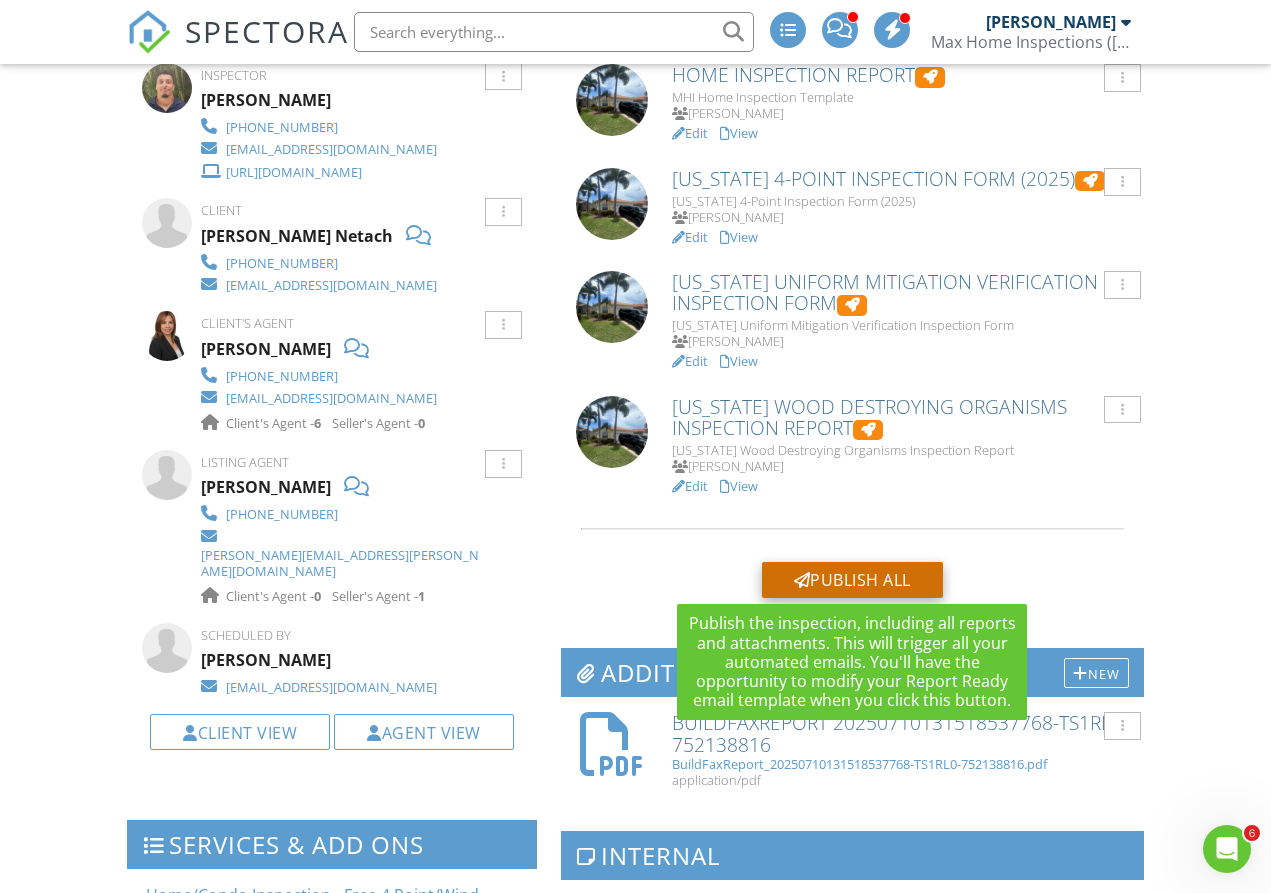 click on "Publish All" at bounding box center (852, 580) 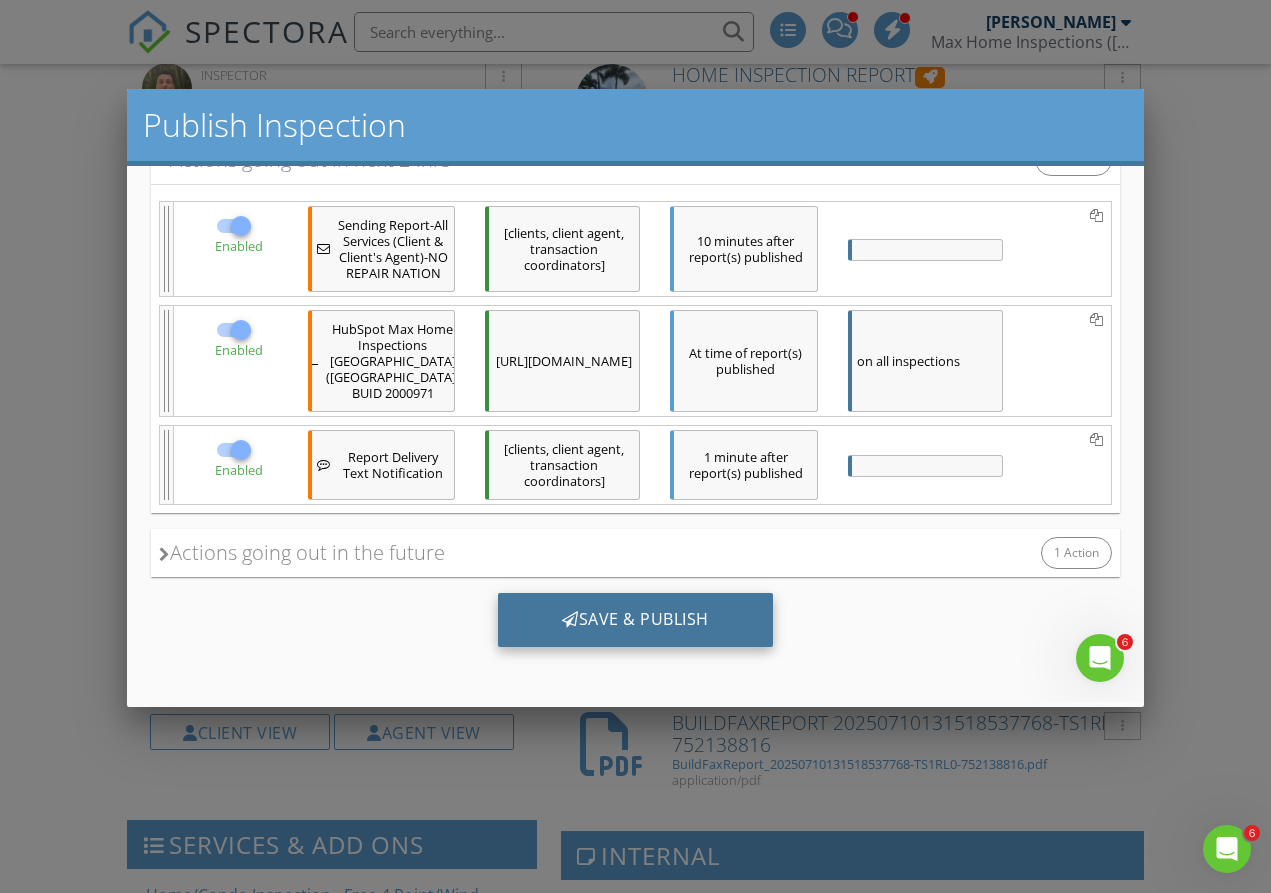 scroll, scrollTop: 423, scrollLeft: 0, axis: vertical 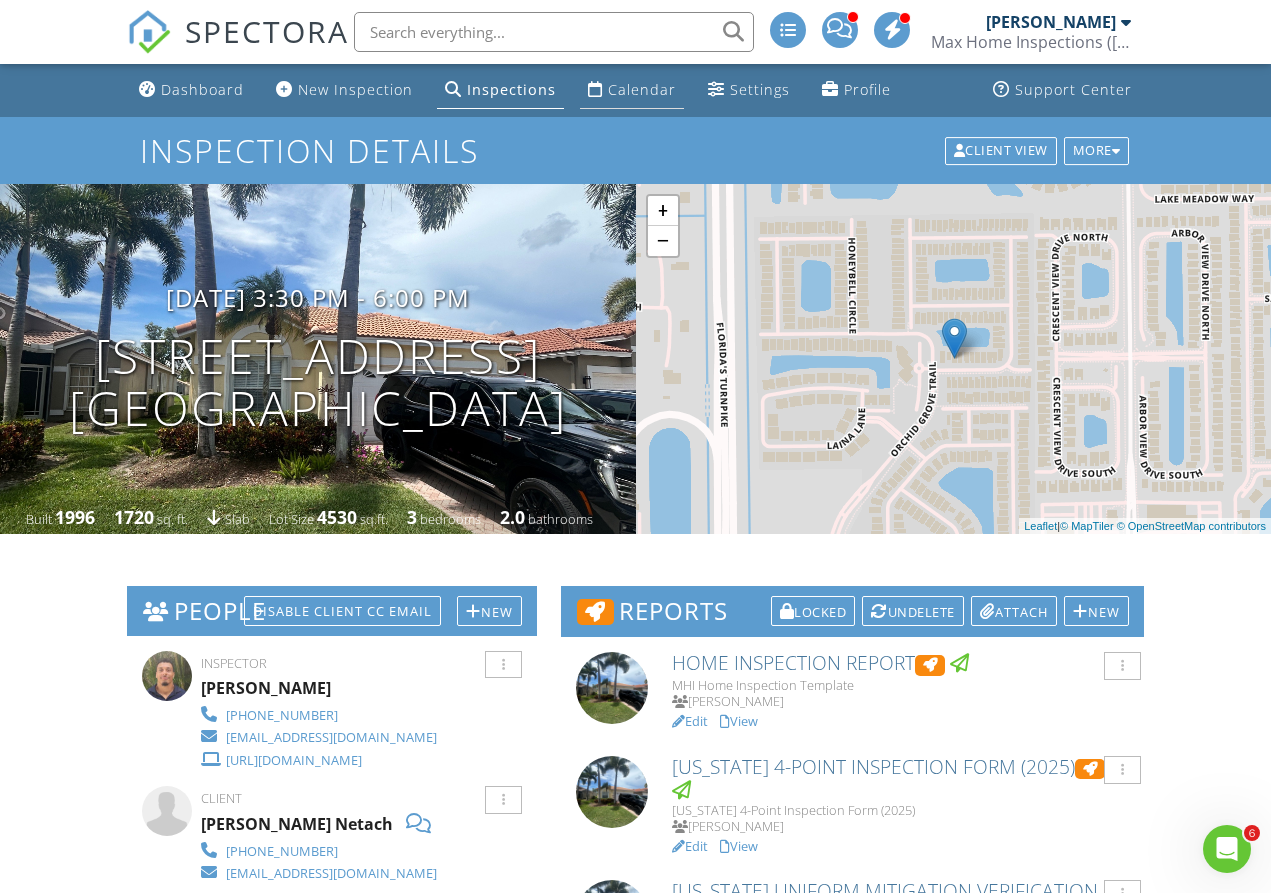 click on "Calendar" at bounding box center [632, 90] 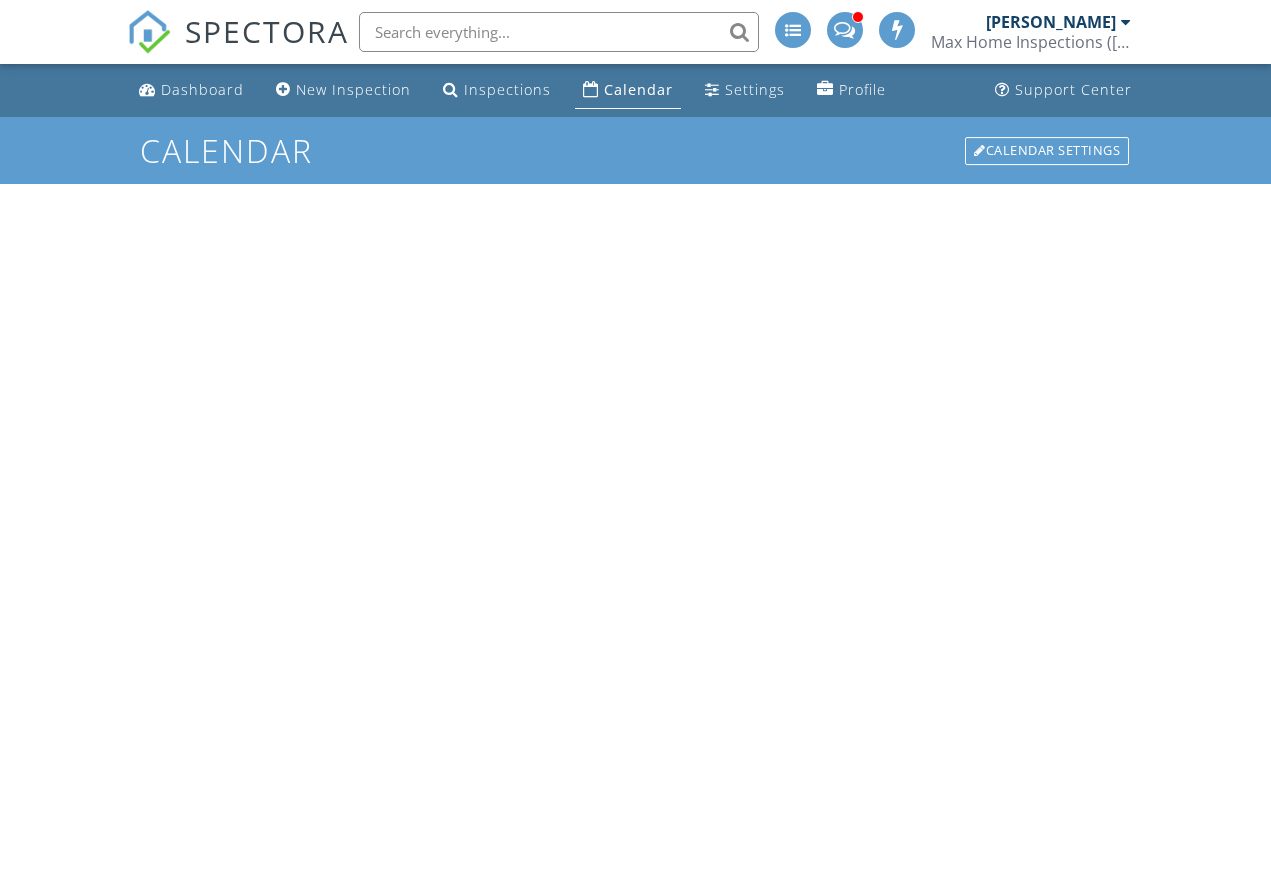 scroll, scrollTop: 0, scrollLeft: 0, axis: both 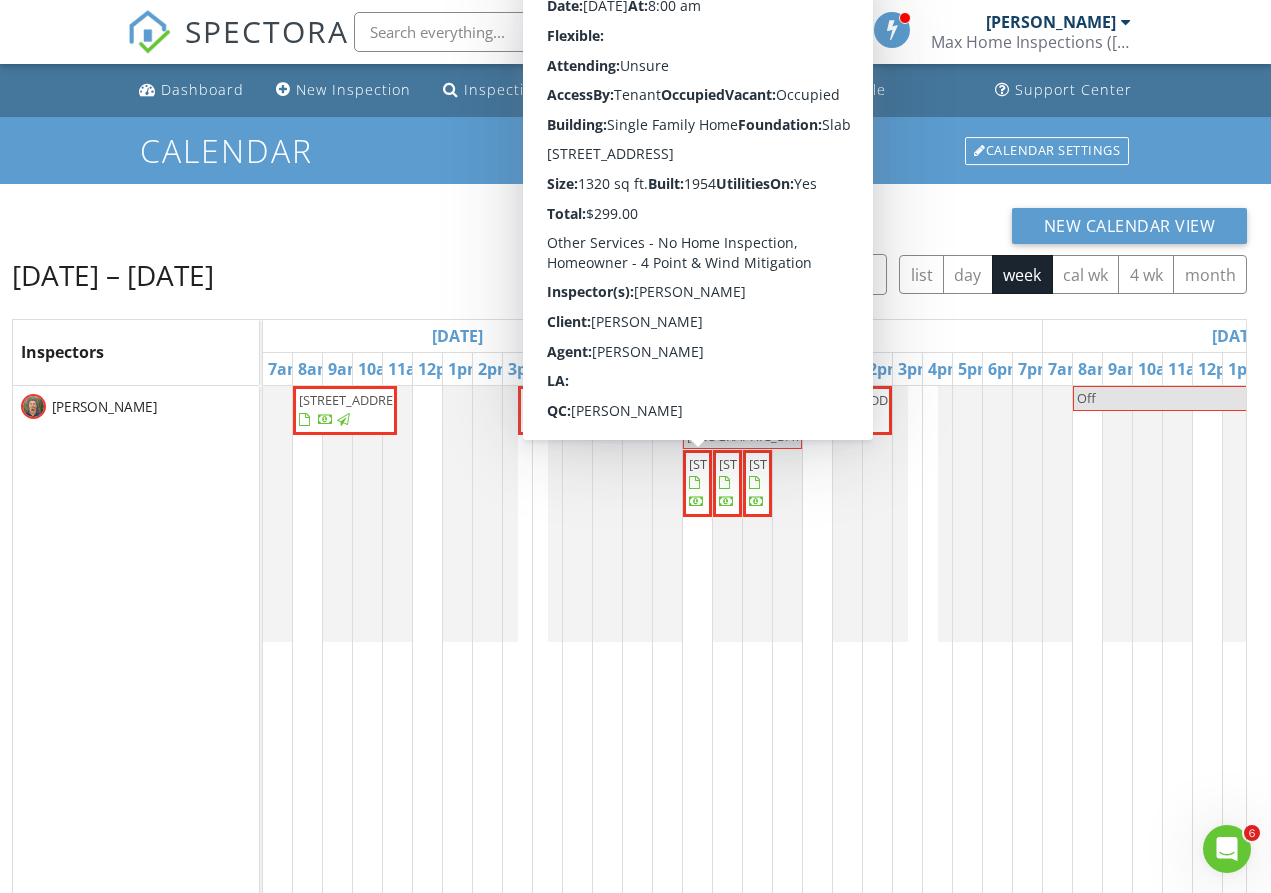 click on "3161 Avenue F, West Palm Beach 33404" at bounding box center [745, 464] 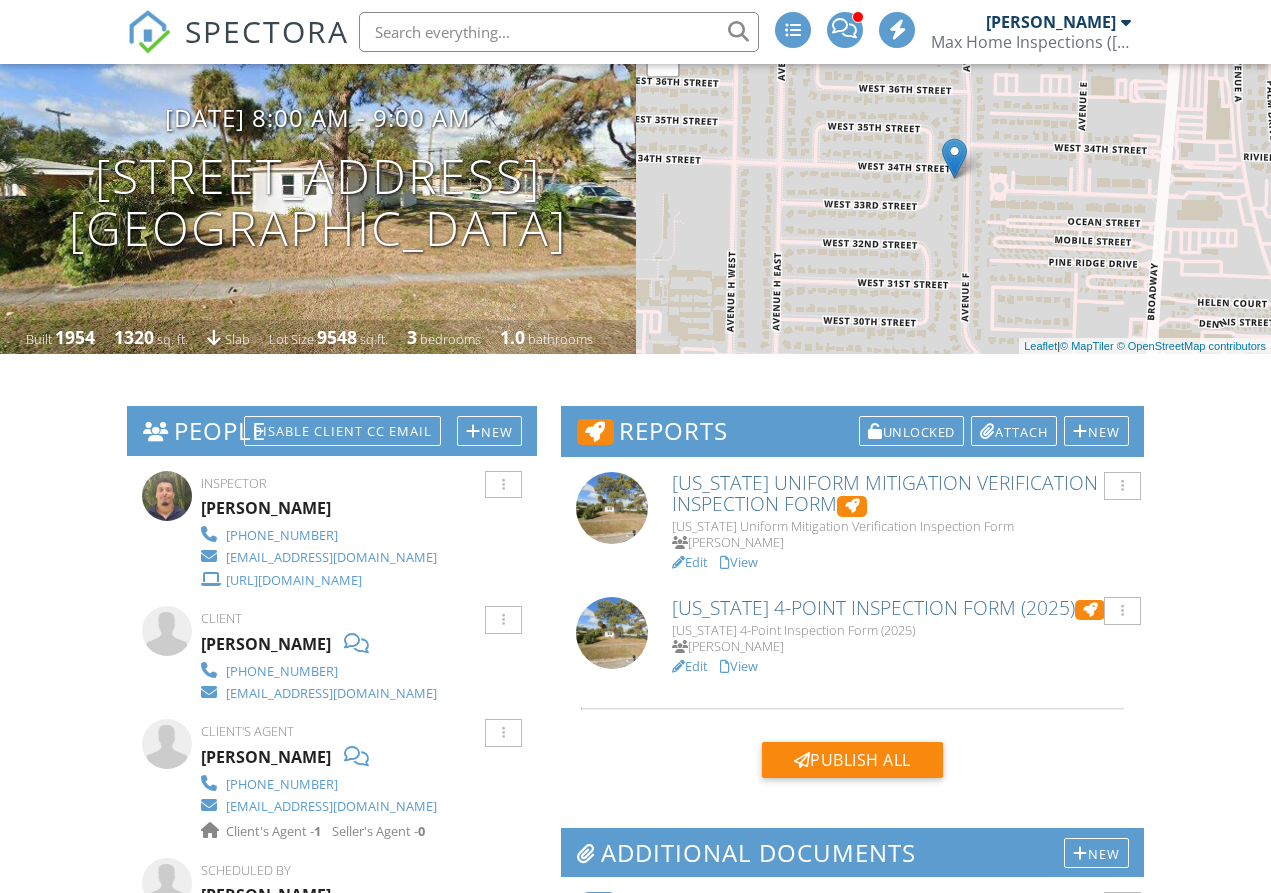 scroll, scrollTop: 316, scrollLeft: 0, axis: vertical 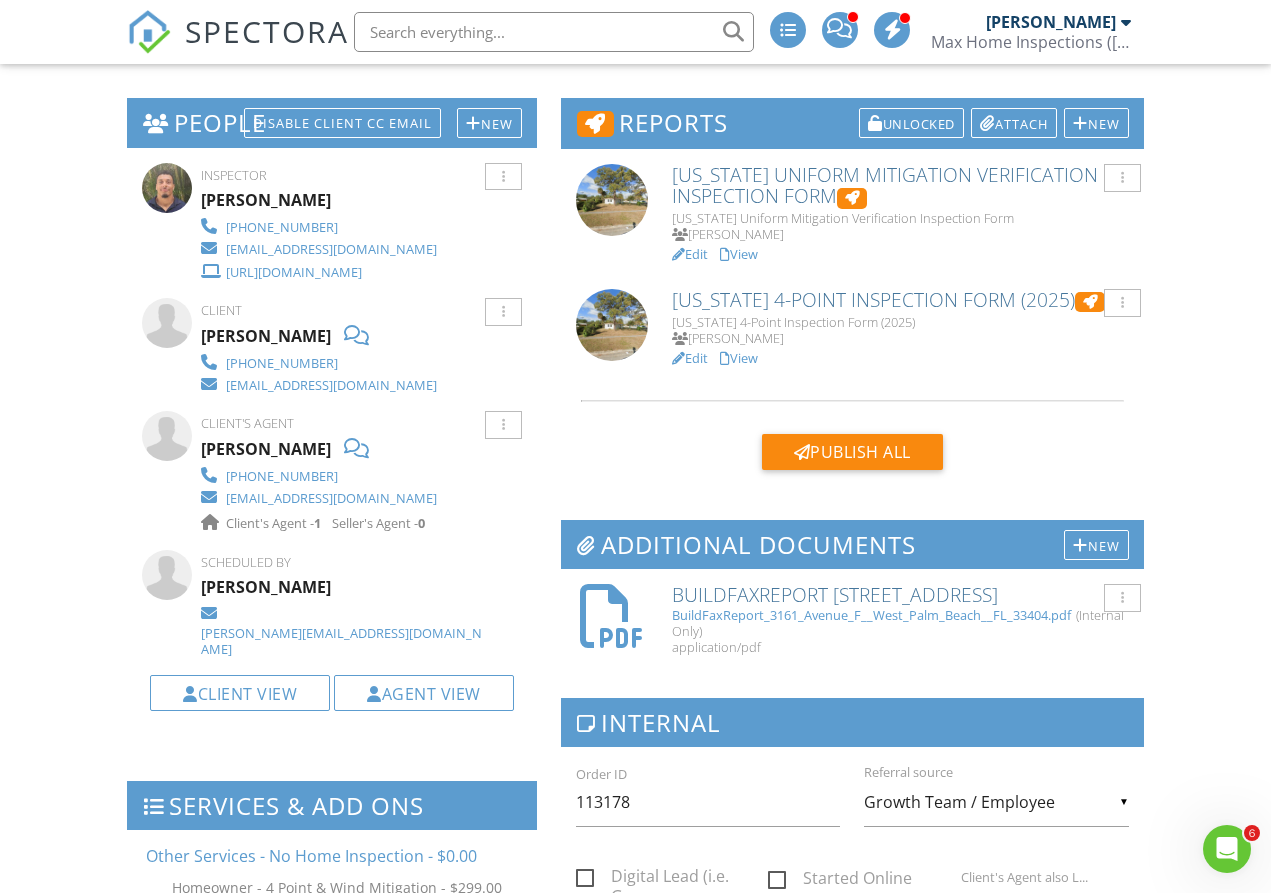 click on "BuildFaxReport 3161 Avenue F  West Palm Beach  FL 33404" at bounding box center (900, 594) 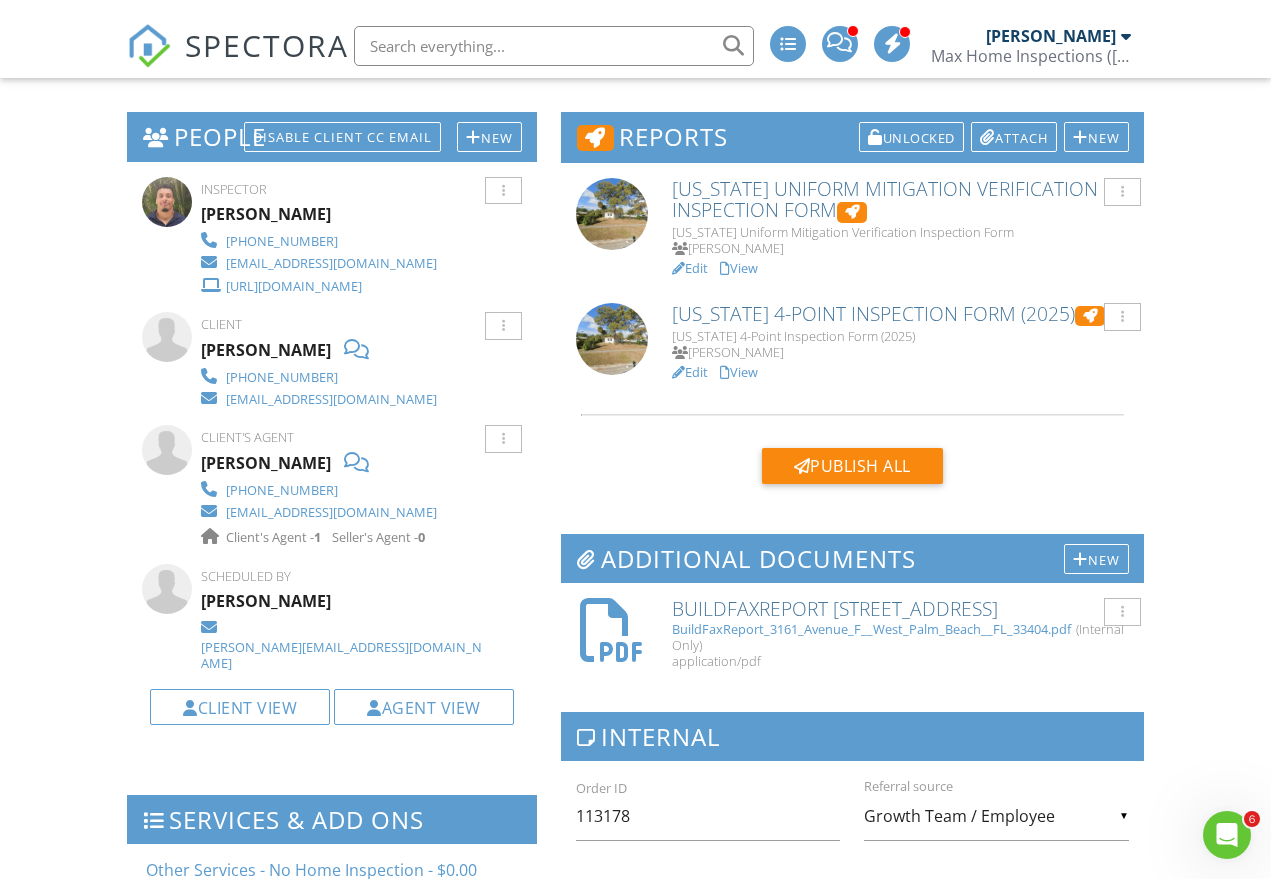scroll, scrollTop: 0, scrollLeft: 0, axis: both 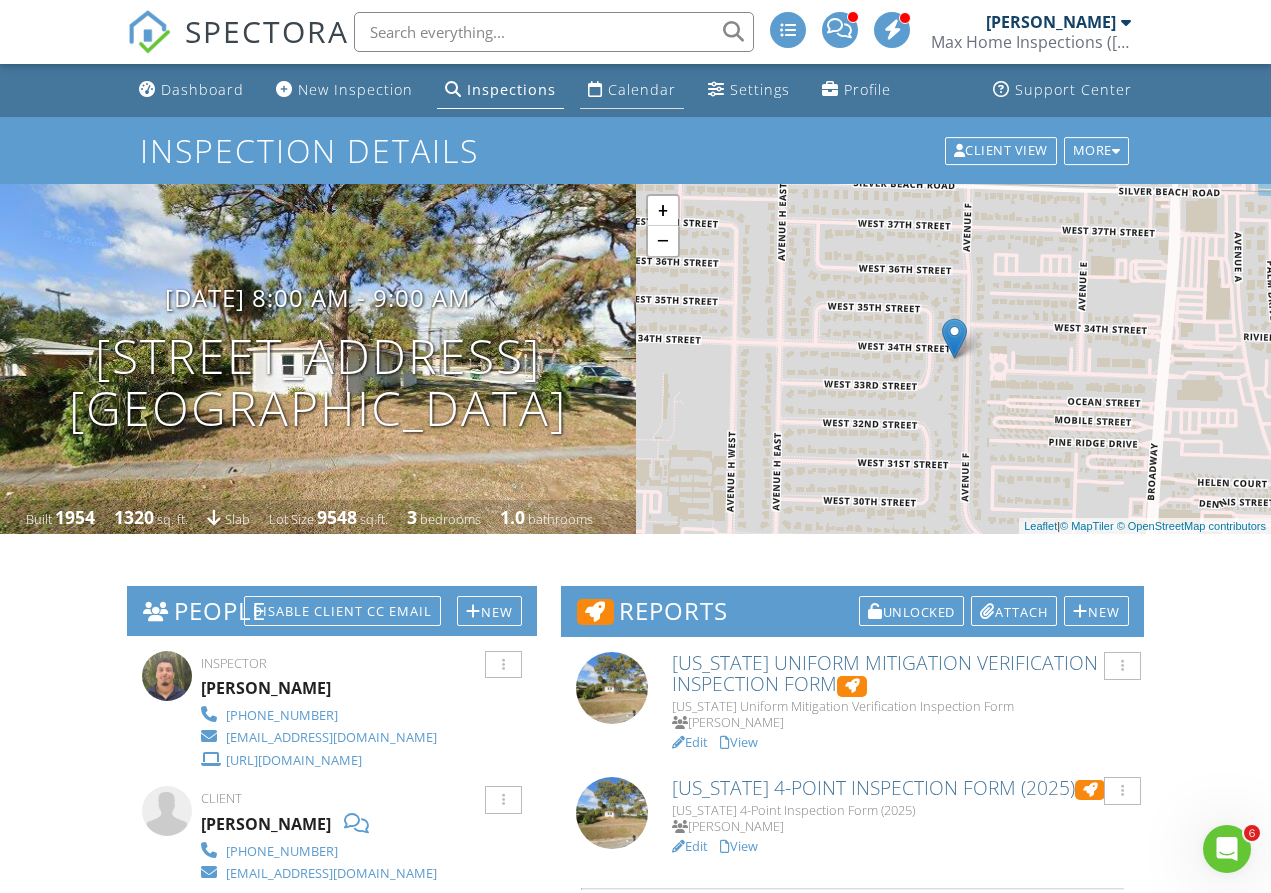 click on "Calendar" at bounding box center (642, 89) 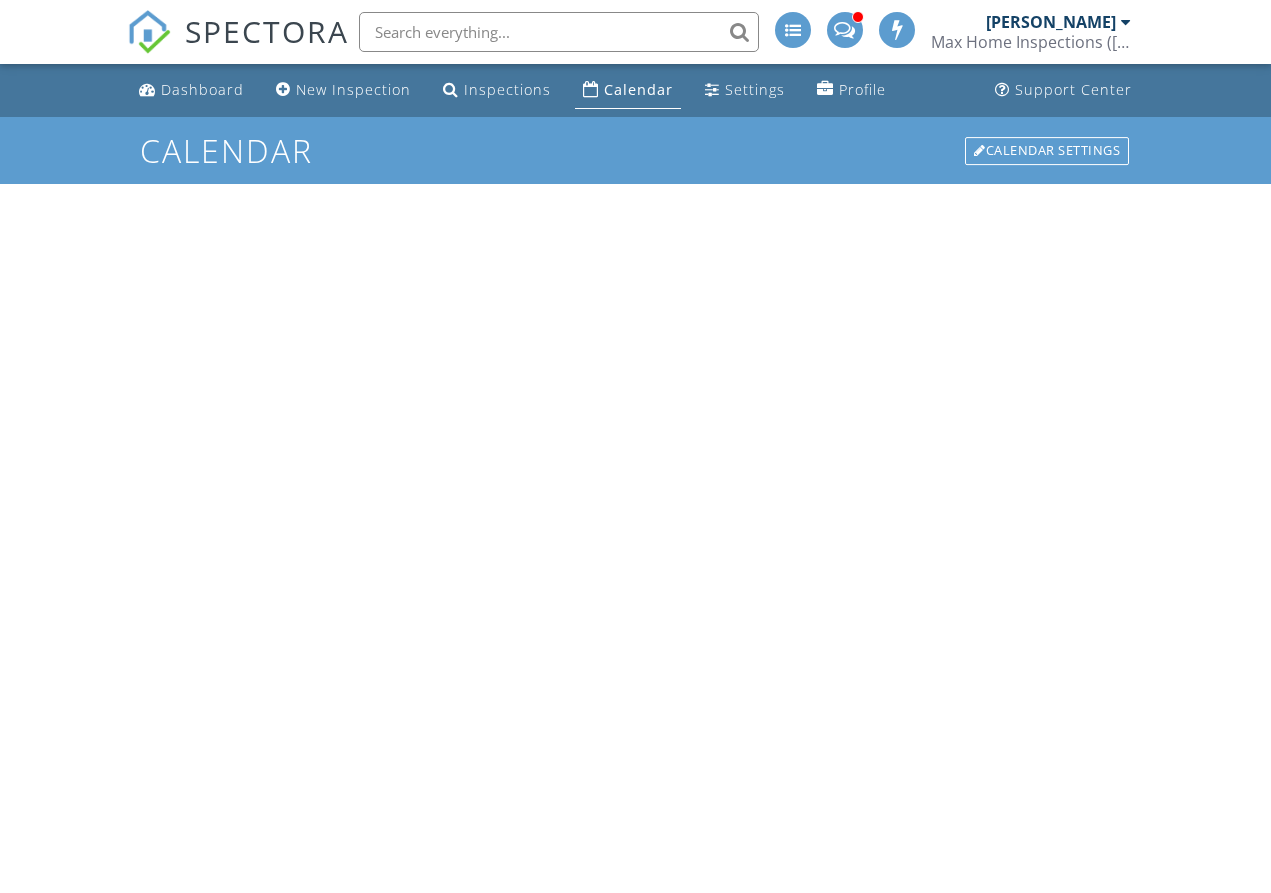 scroll, scrollTop: 0, scrollLeft: 0, axis: both 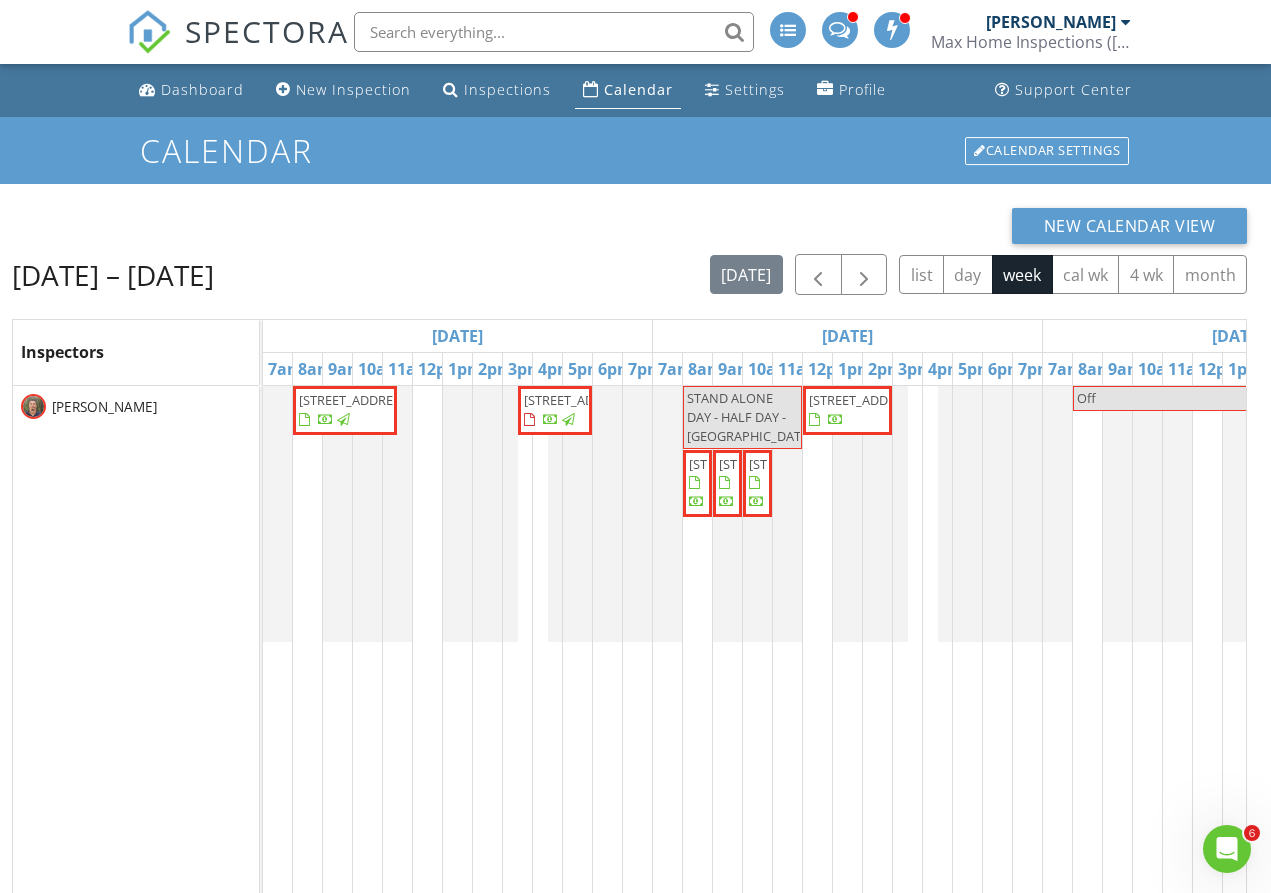 click on "4507 Cycad Ln, Boynton Beach 33436" at bounding box center (805, 464) 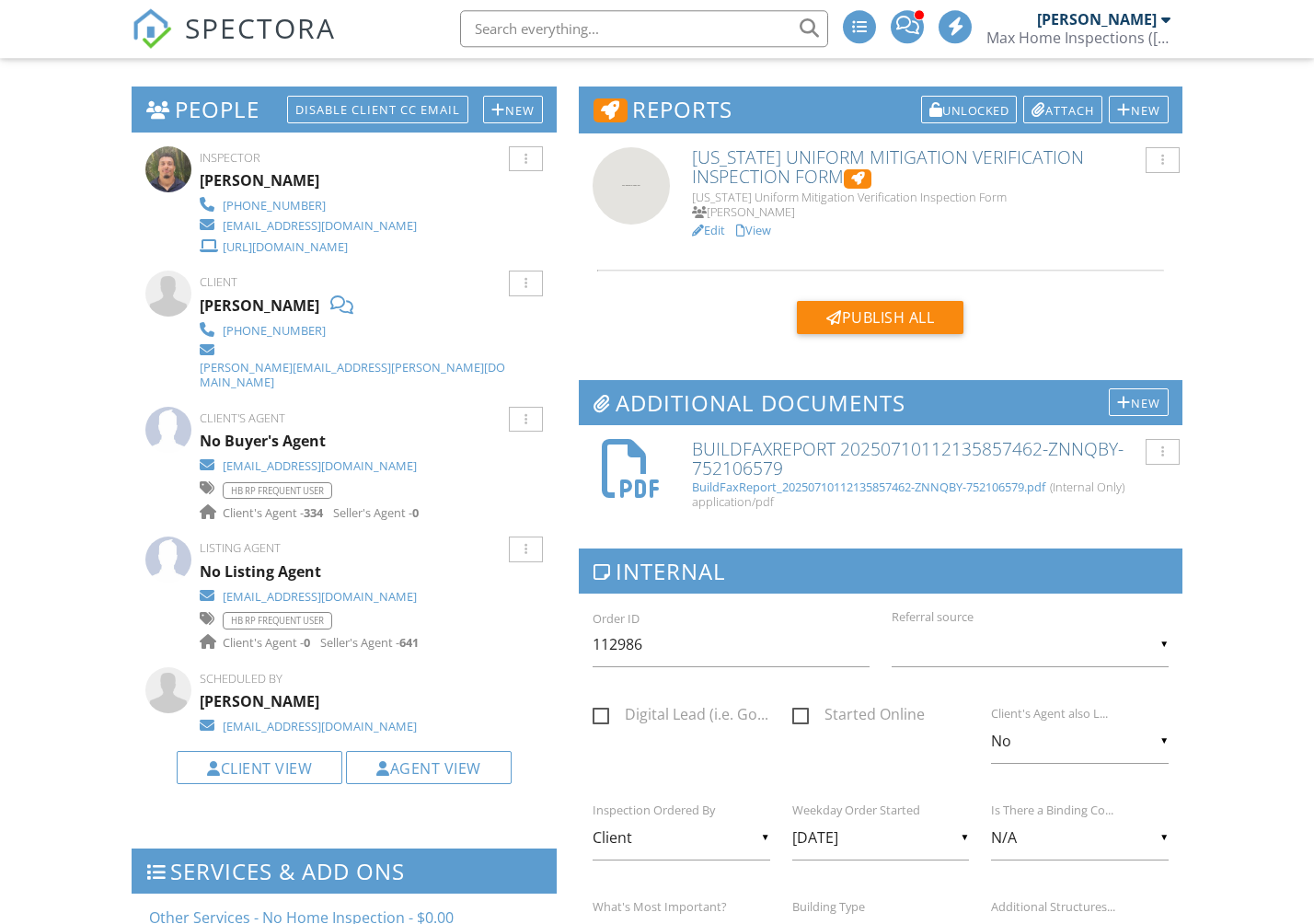 scroll, scrollTop: 453, scrollLeft: 0, axis: vertical 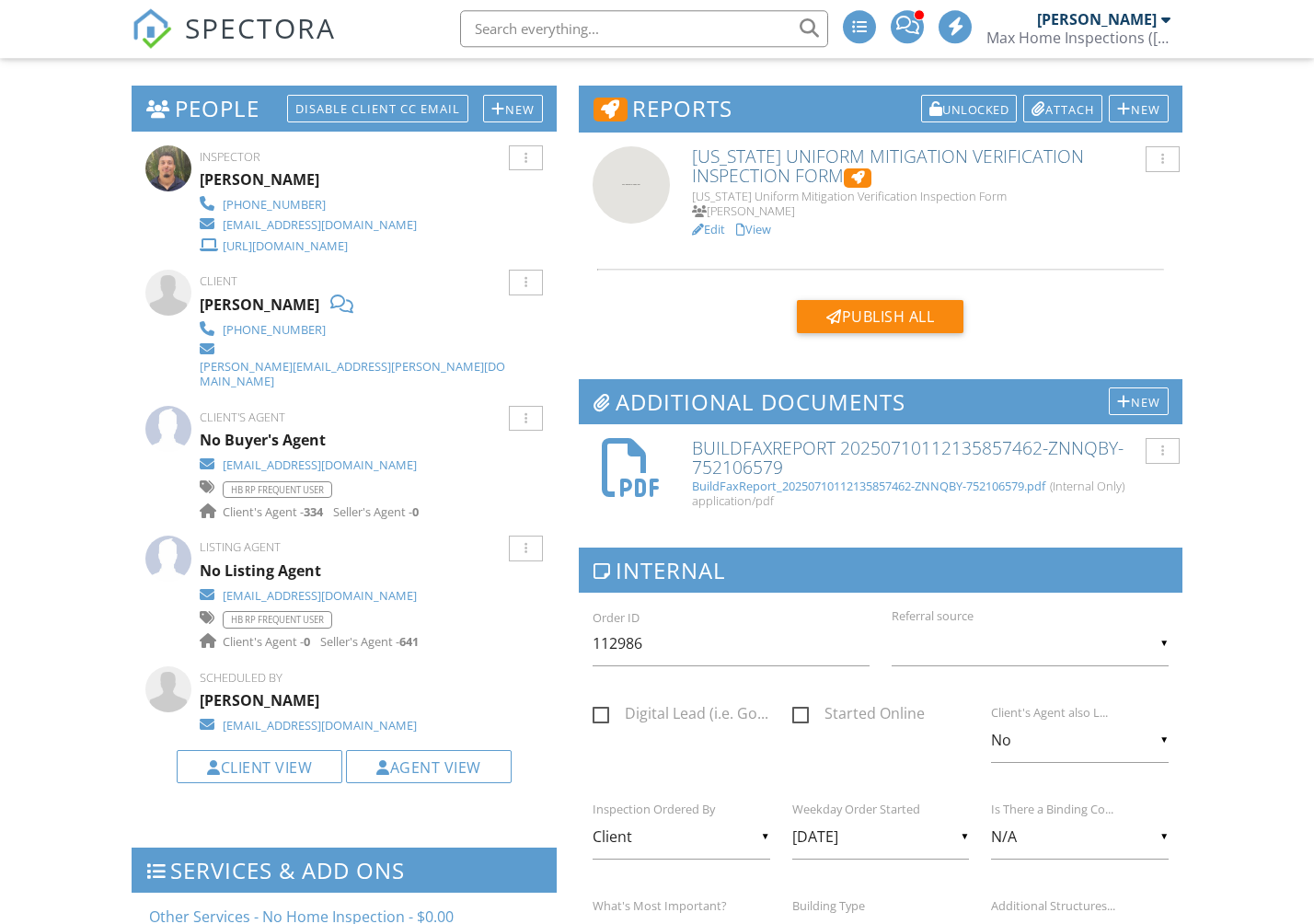 click on "BuildFaxReport 20250710112135857462-ZNNQBY-752106579" at bounding box center [930, 458] 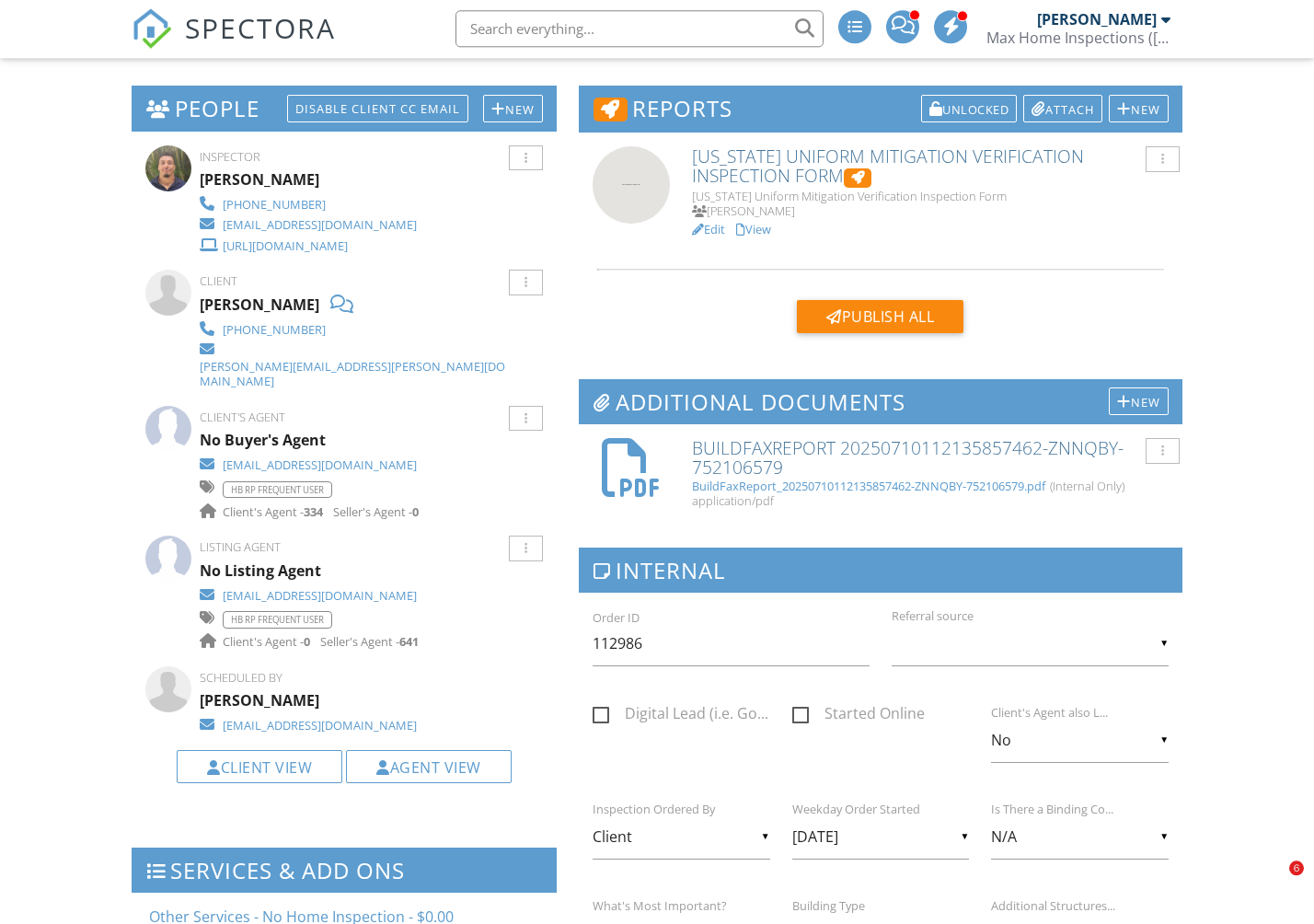 scroll, scrollTop: 0, scrollLeft: 0, axis: both 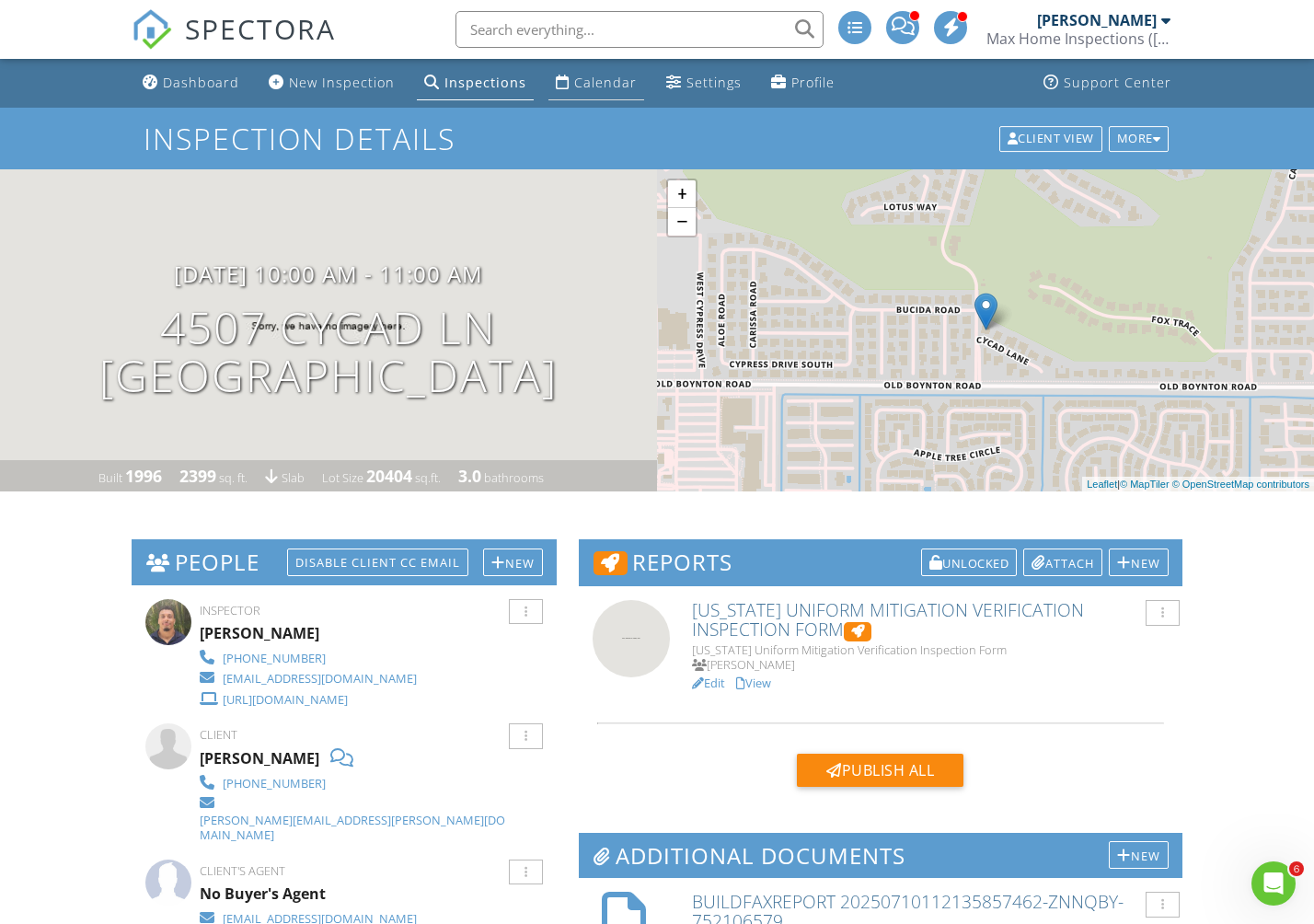 click on "Calendar" at bounding box center (605, 82) 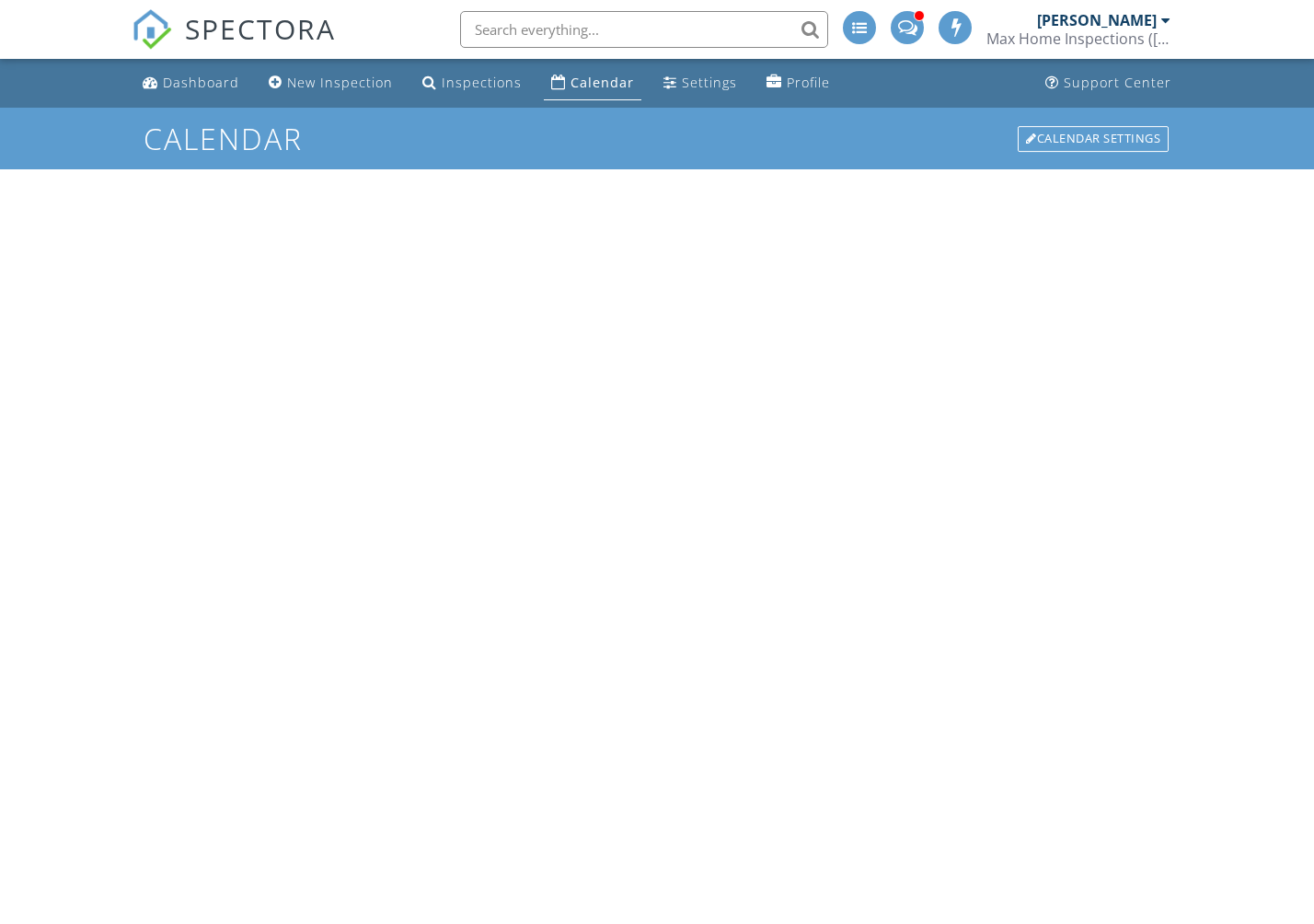 scroll, scrollTop: 0, scrollLeft: 0, axis: both 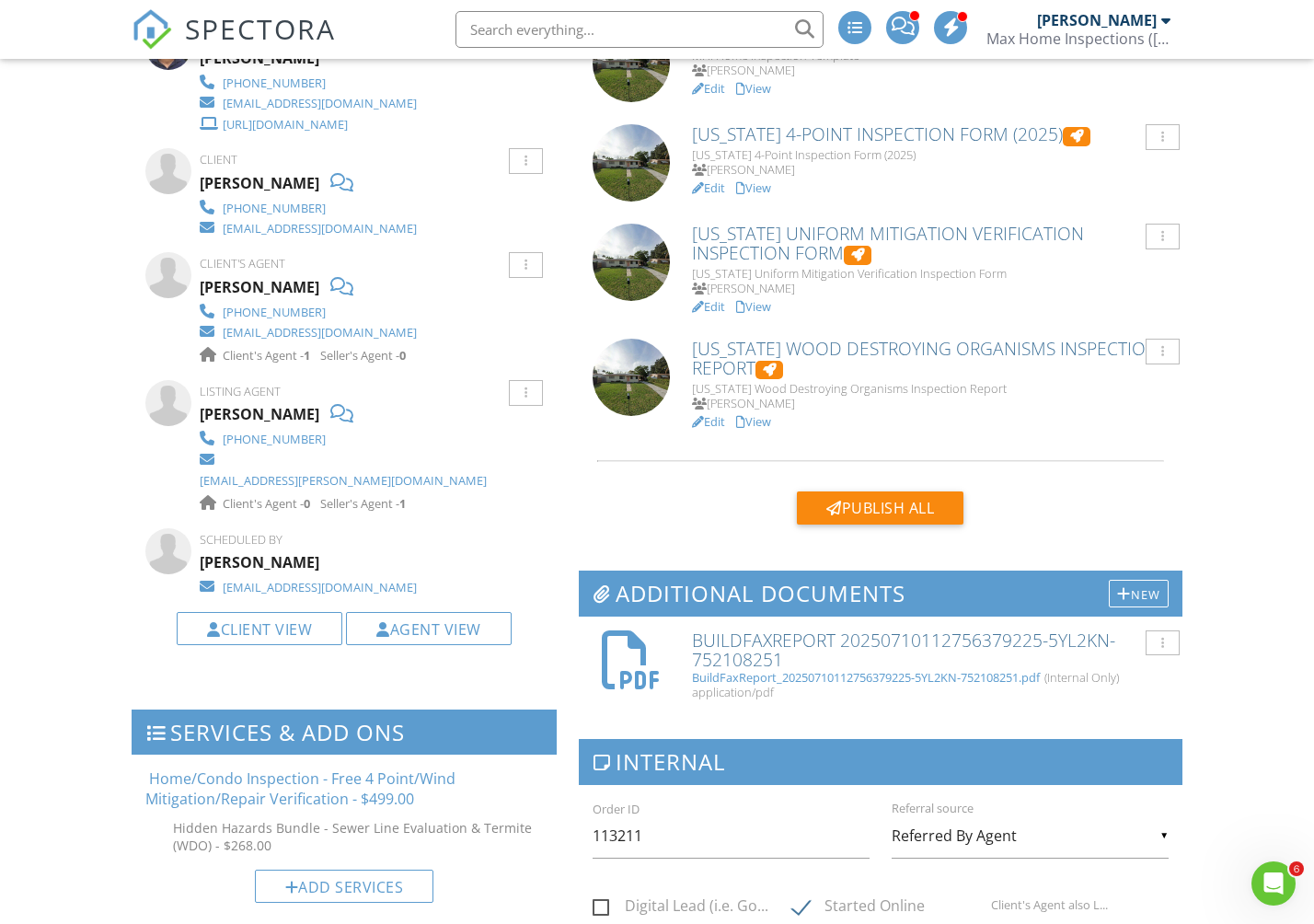 click on "BuildFaxReport 20250710112756379225-5YL2KN-752108251" at bounding box center (930, 650) 